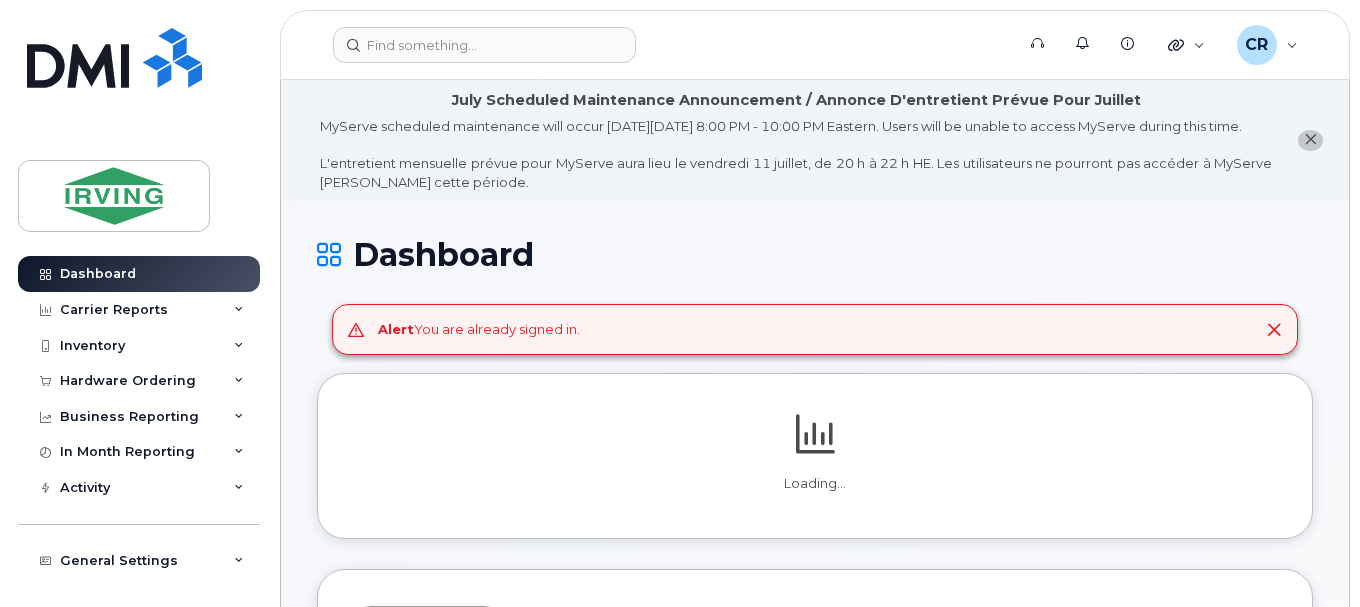 scroll, scrollTop: 0, scrollLeft: 0, axis: both 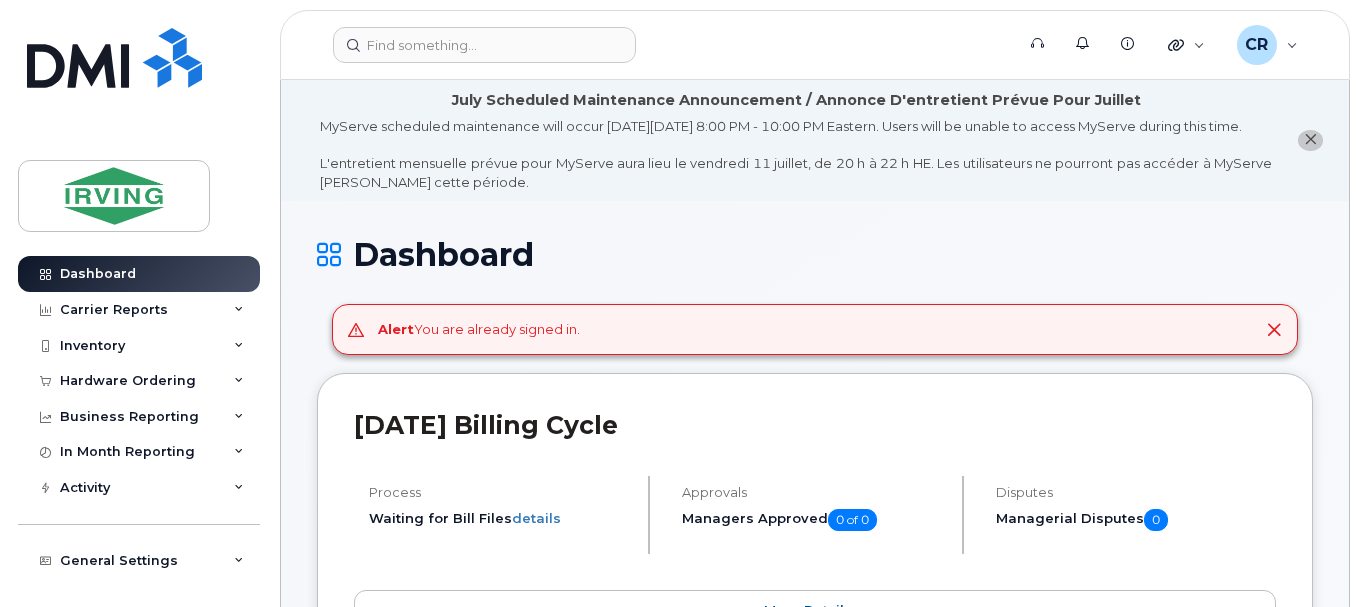 drag, startPoint x: 106, startPoint y: 342, endPoint x: 110, endPoint y: 366, distance: 24.33105 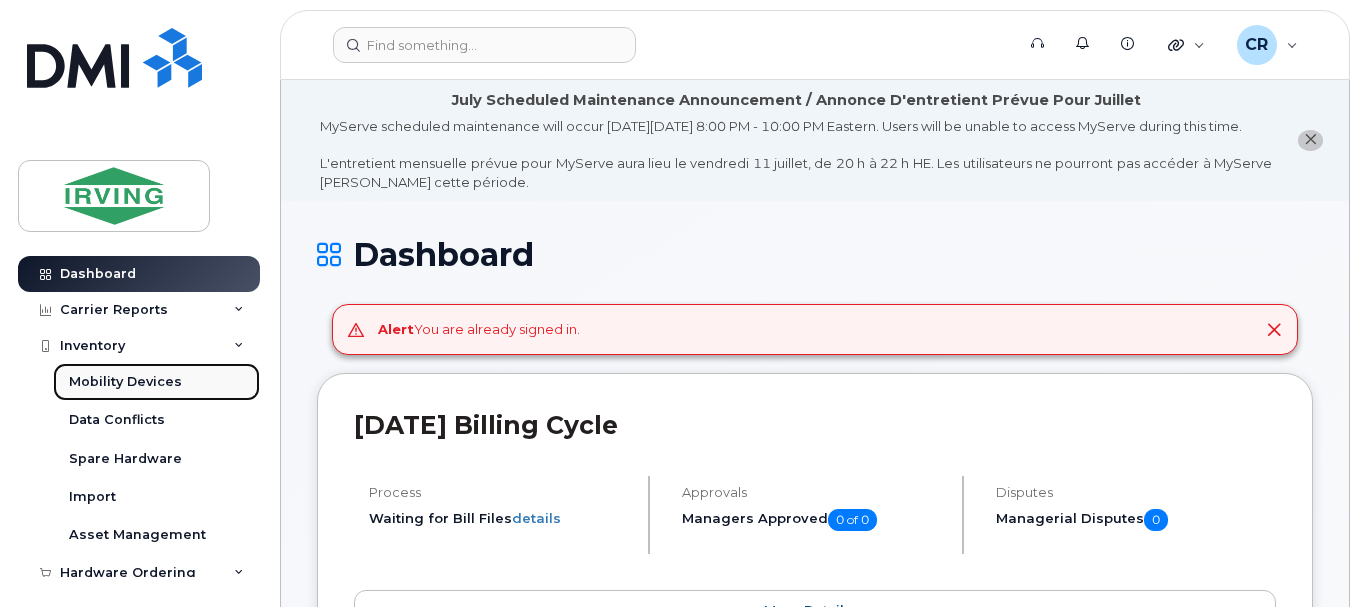 click on "Mobility Devices" at bounding box center [125, 382] 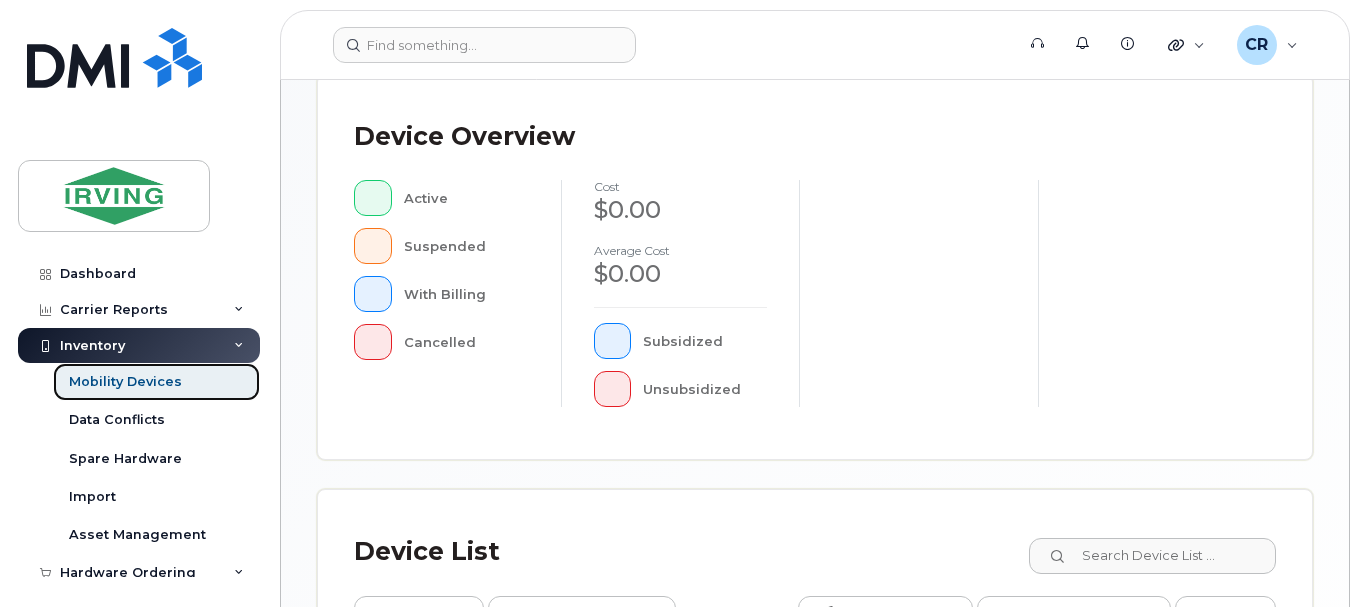 scroll, scrollTop: 900, scrollLeft: 0, axis: vertical 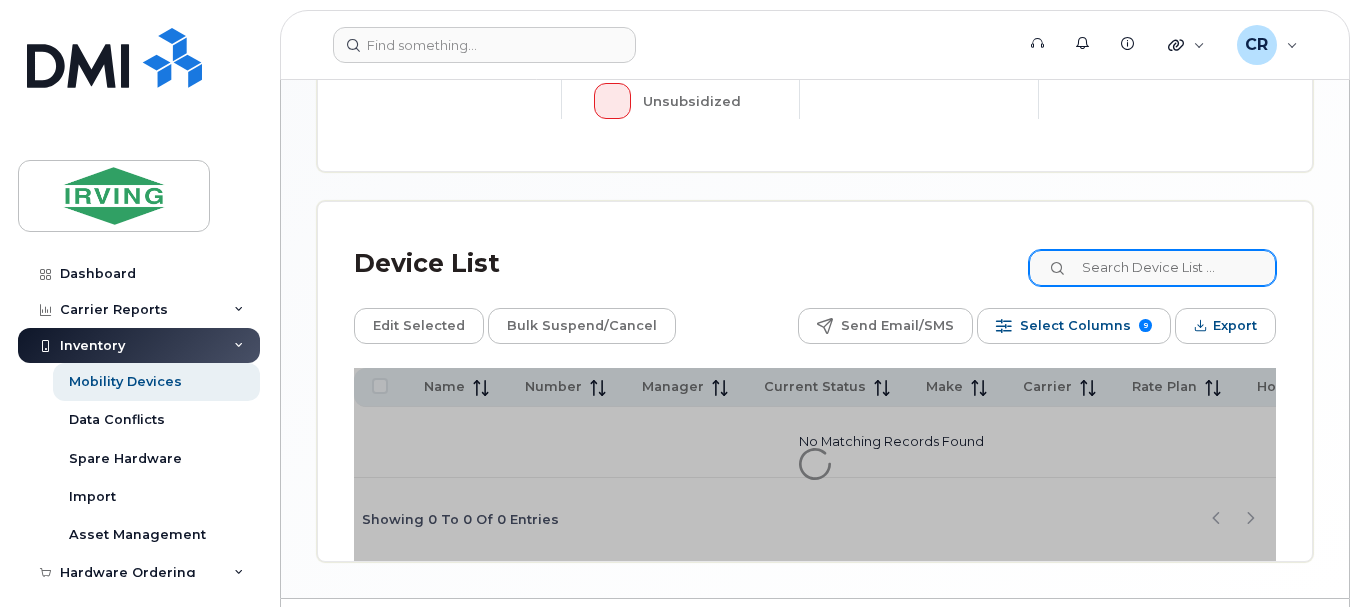 click on "Mobility Devices  Devices Save Report Import from CSV Export to CSV Add Device Filter Device Device Status   Device Details   Business Unit   Employee Details   Carrier Details   Months   Costs & Averages   Airtime, Data & Text   Roaming Usage   Roaming Cost   Device Overview   Active   Suspended   With Billing   Cancelled  cost $0.00 Average cost $0.00   Subsidized   Unsubsidized Device List Edit Selected Bulk Suspend/Cancel Send Email/SMS Select Columns 9  Filter   Refresh  Export Name Number Manager Current Status Make Carrier Rate Plan Home Cost Center No Matching Records Found Showing 0 To 0 Of 0 Entries" at bounding box center [815, -111] 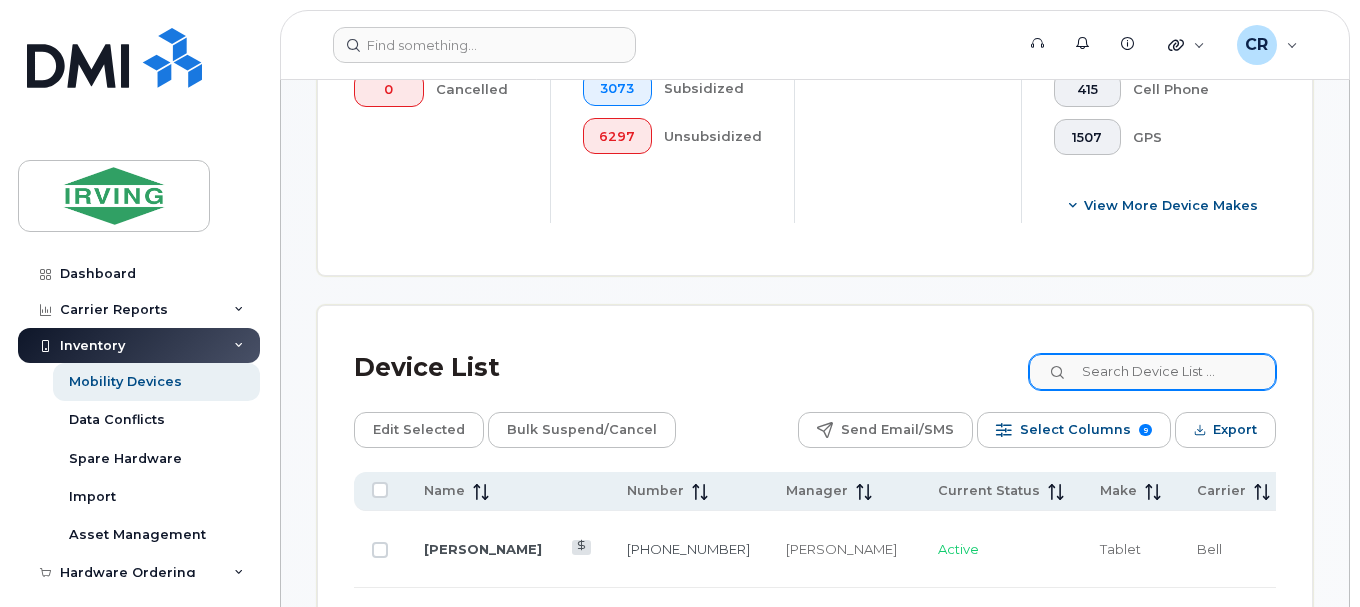 scroll, scrollTop: 936, scrollLeft: 0, axis: vertical 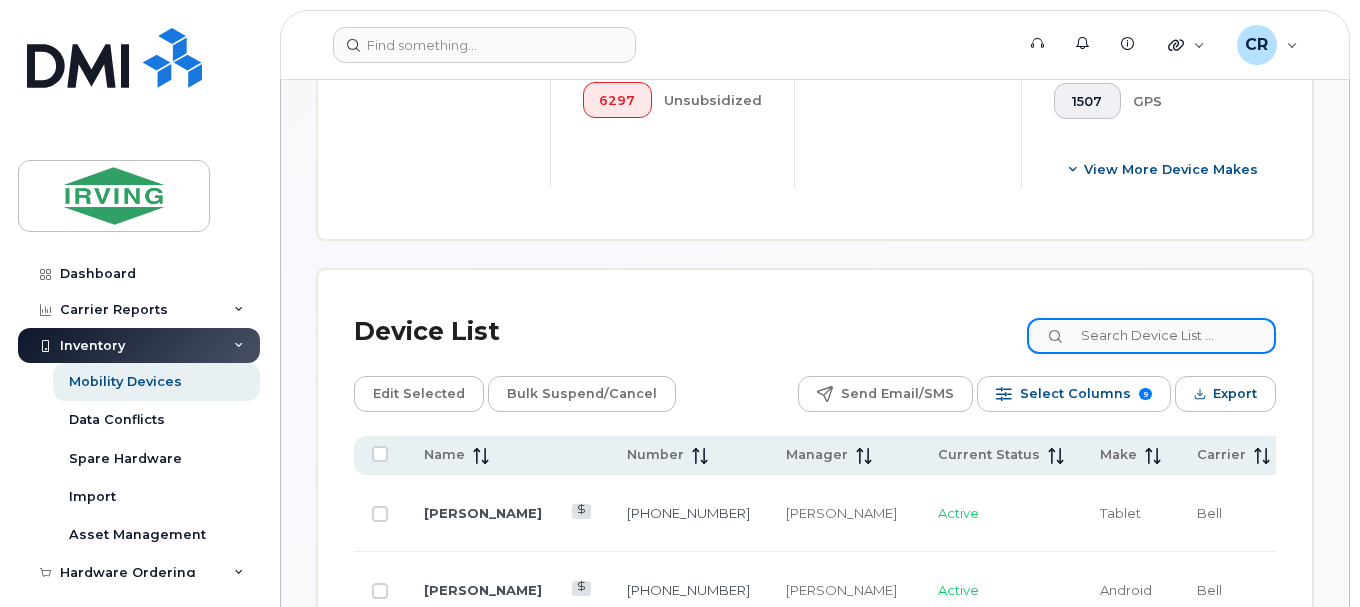 click 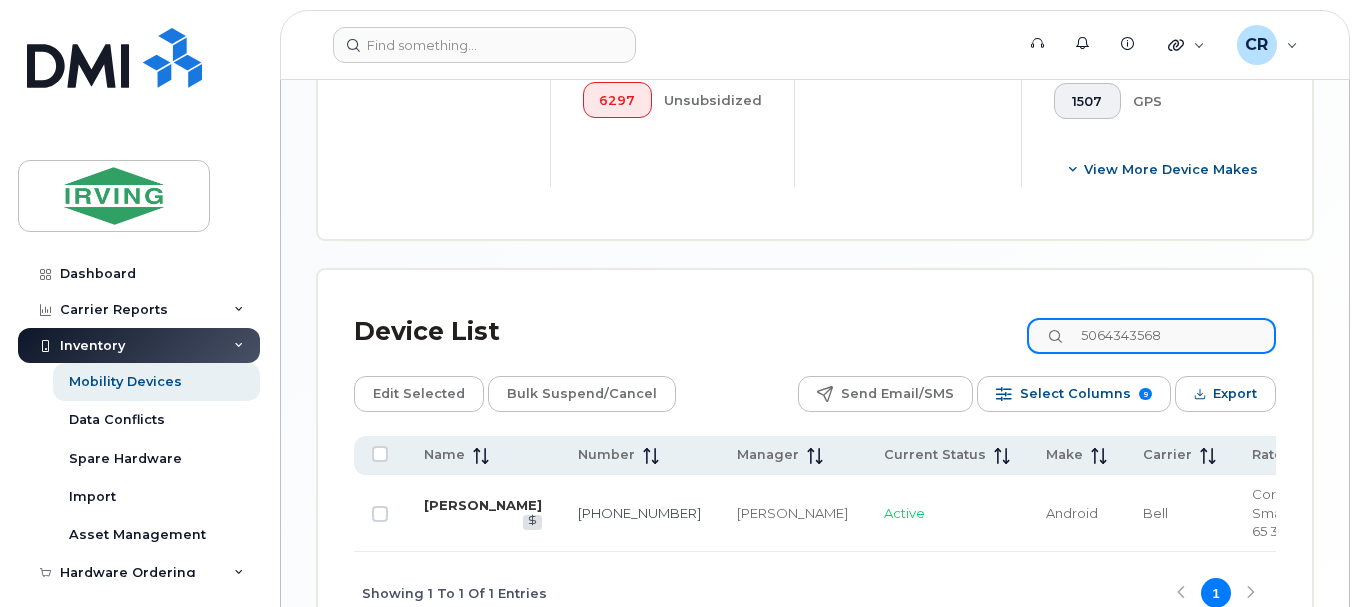 type on "5064343568" 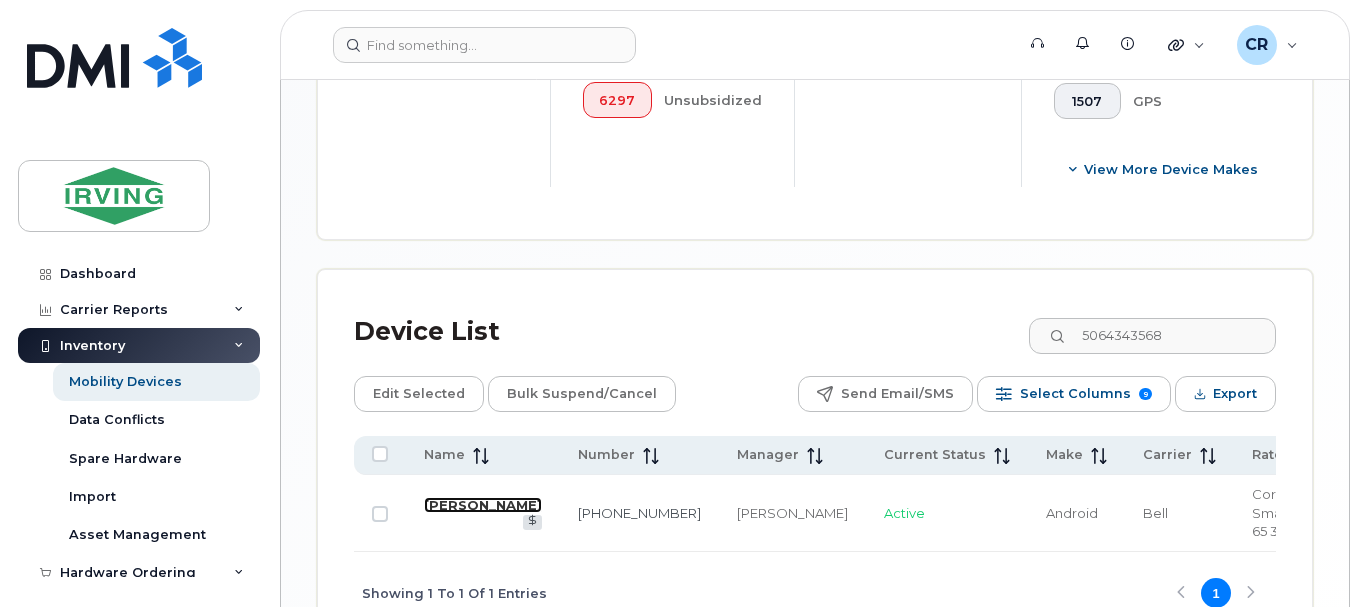 click on "Bruce Goddard" 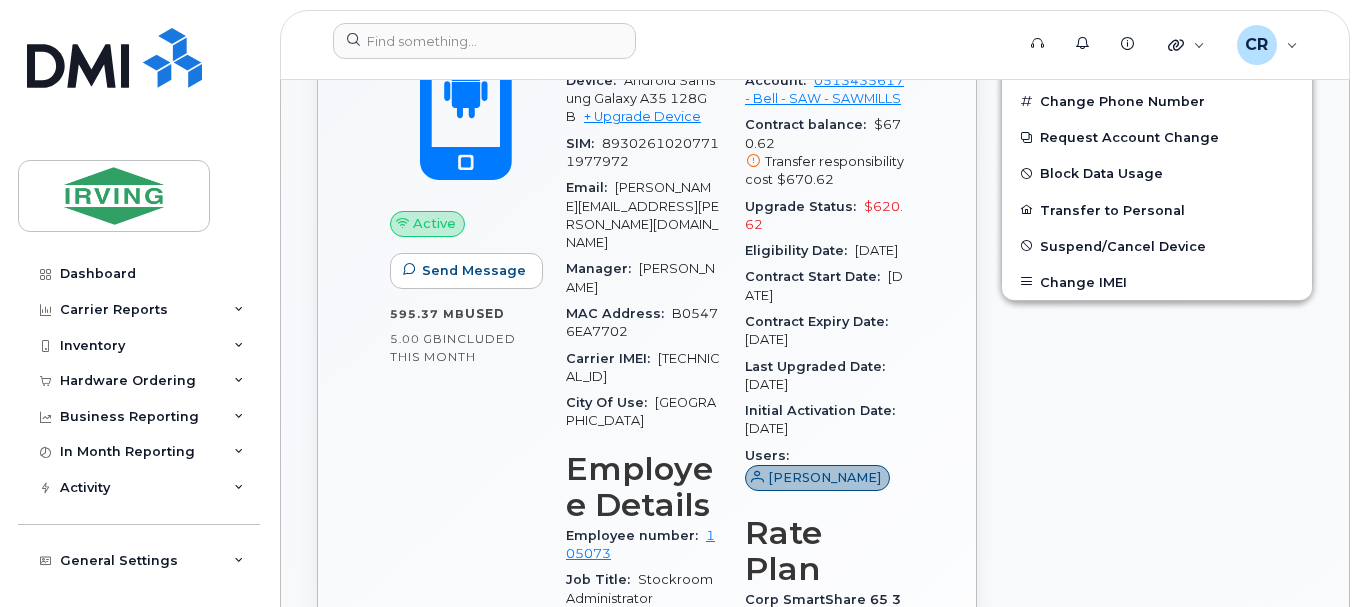 scroll, scrollTop: 700, scrollLeft: 0, axis: vertical 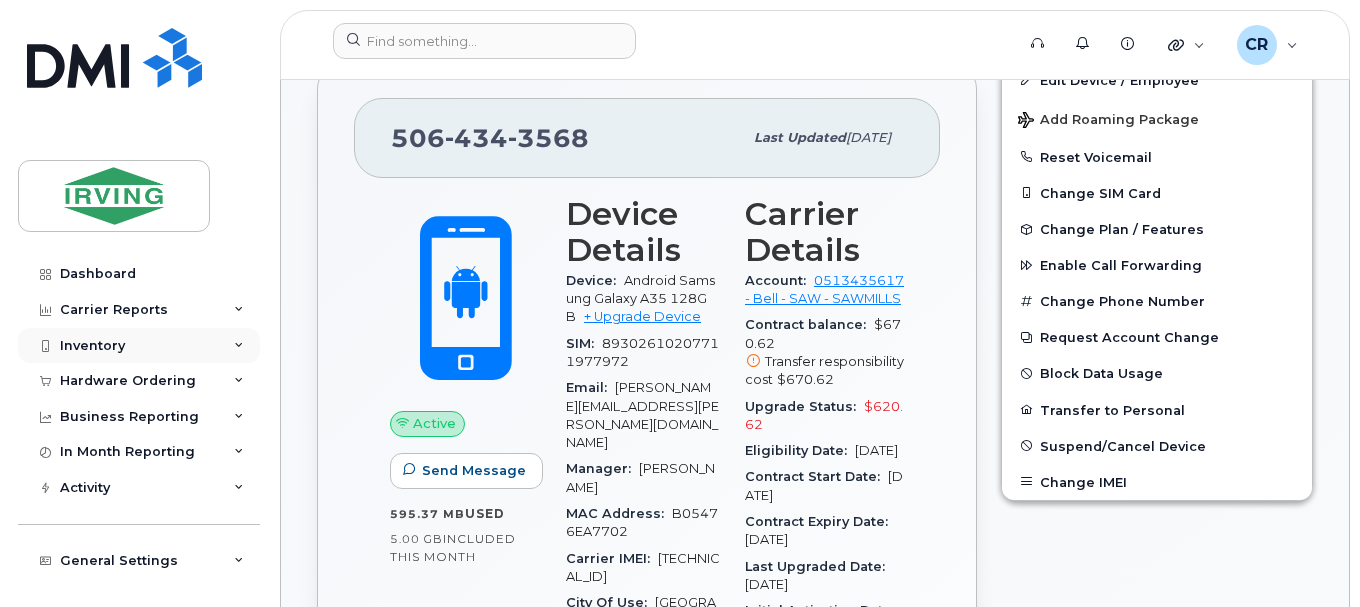 click on "Inventory" at bounding box center (92, 346) 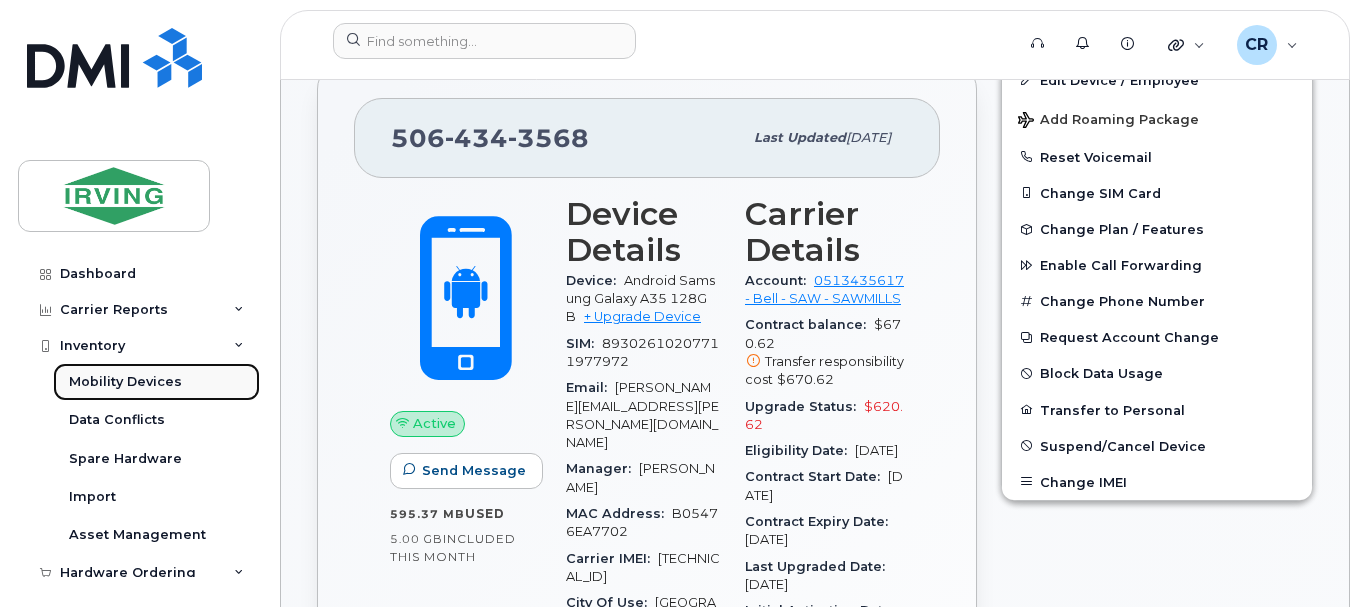 click on "Mobility Devices" at bounding box center (156, 382) 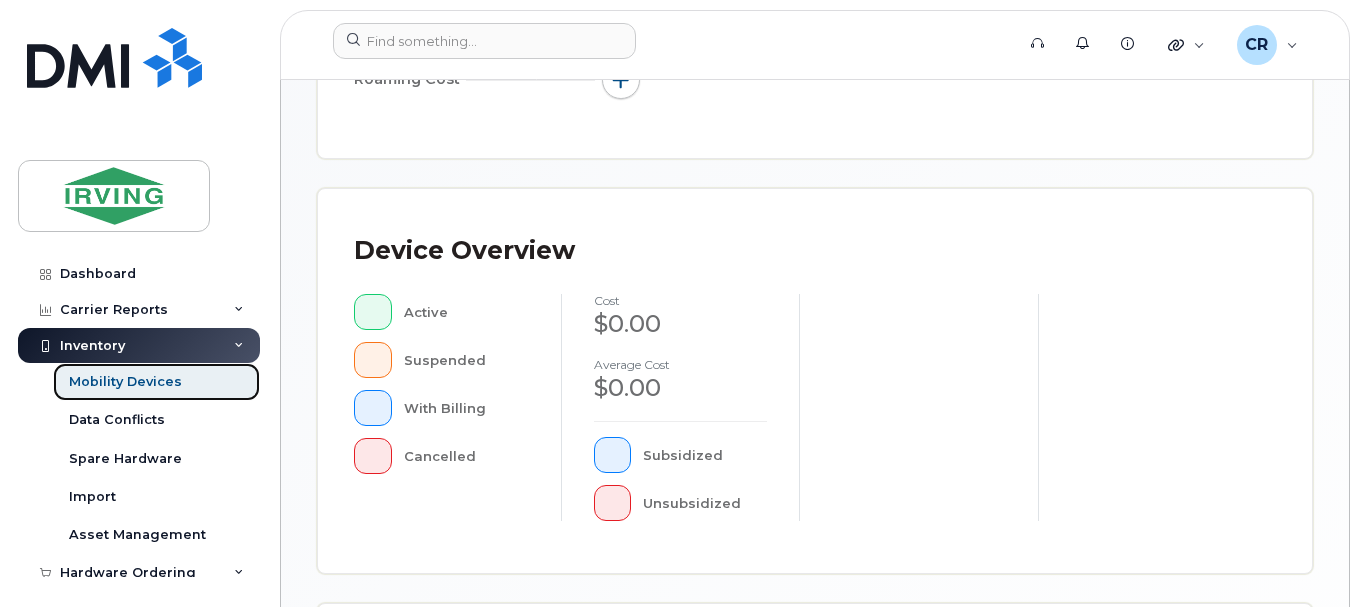 scroll, scrollTop: 900, scrollLeft: 0, axis: vertical 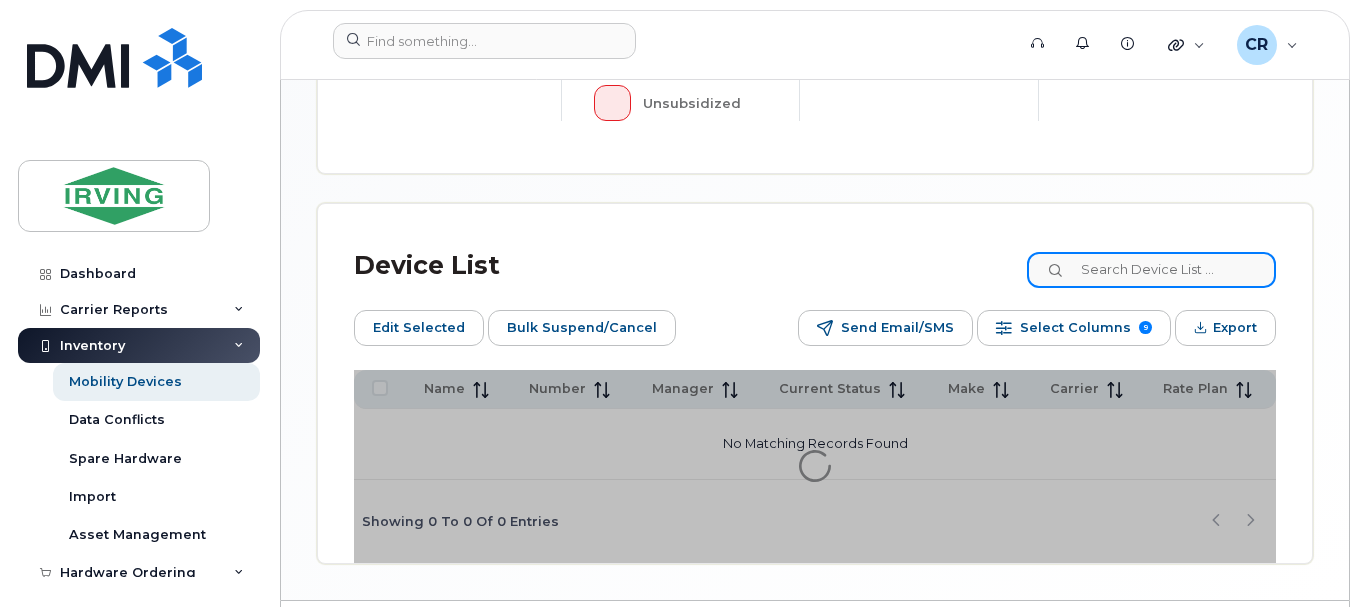click 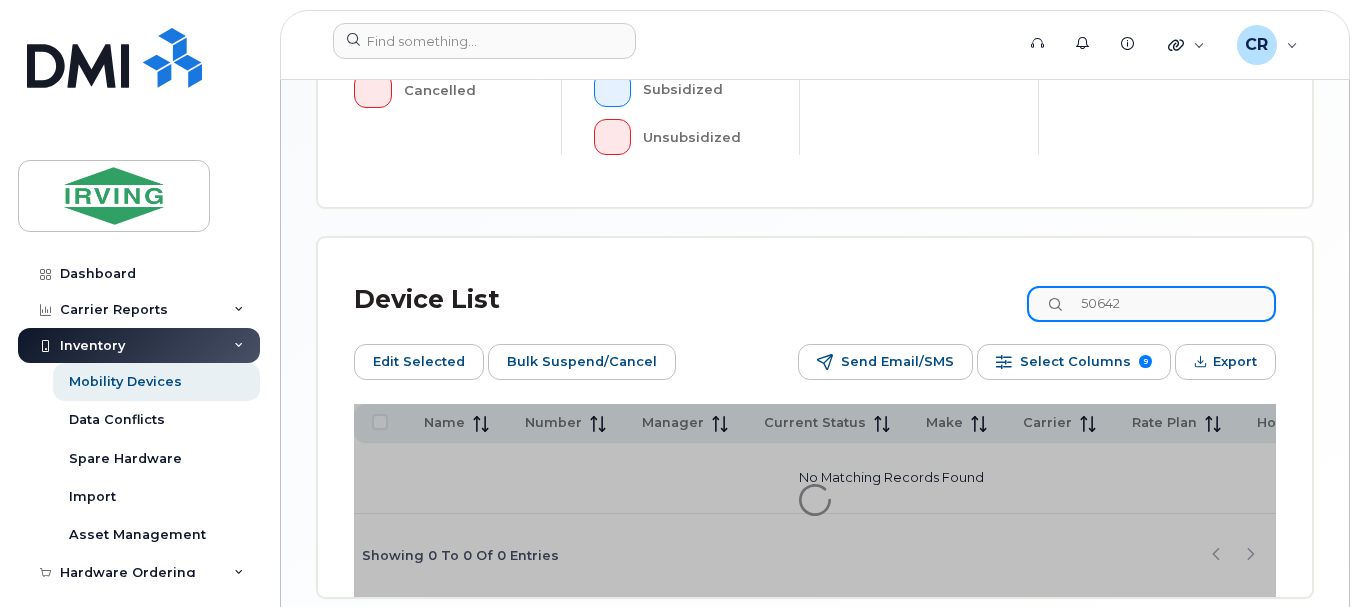 scroll, scrollTop: 934, scrollLeft: 0, axis: vertical 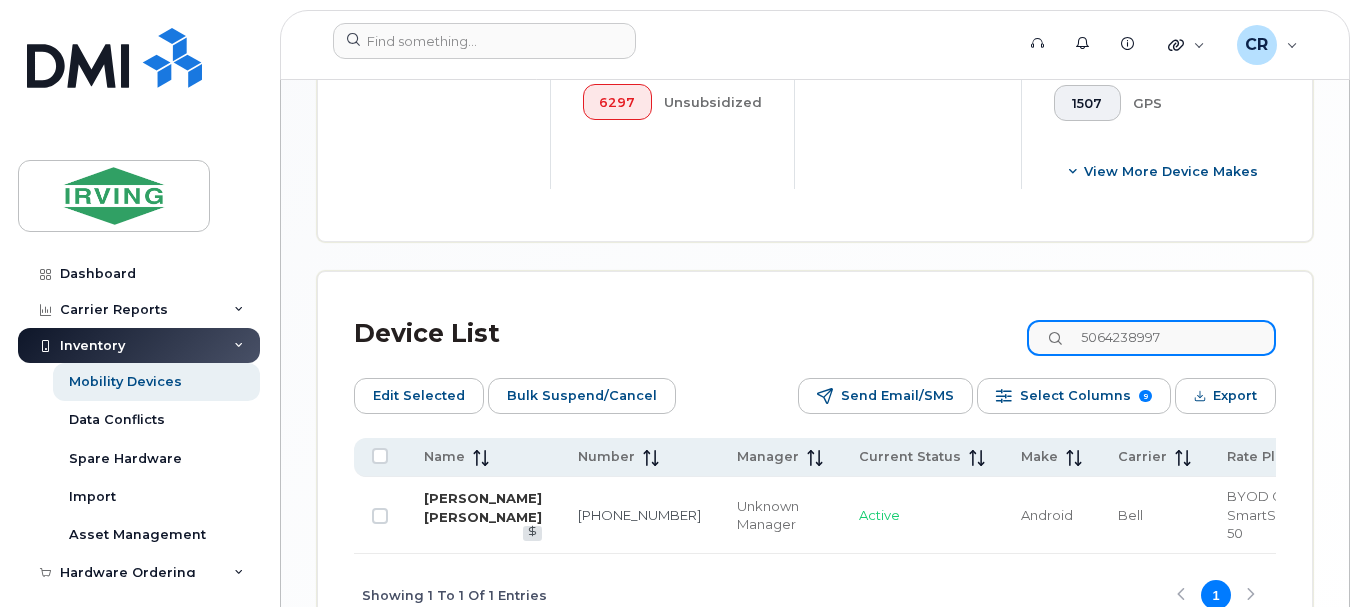 type on "5064238997" 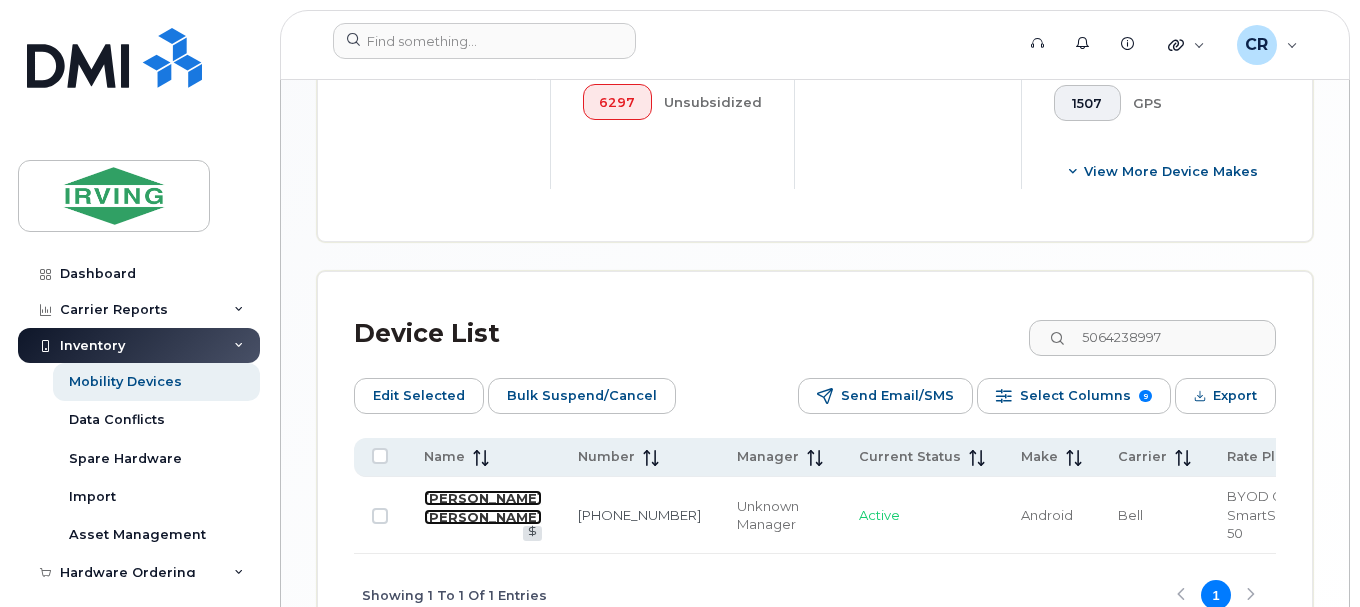 click on "Hughes Bujold" 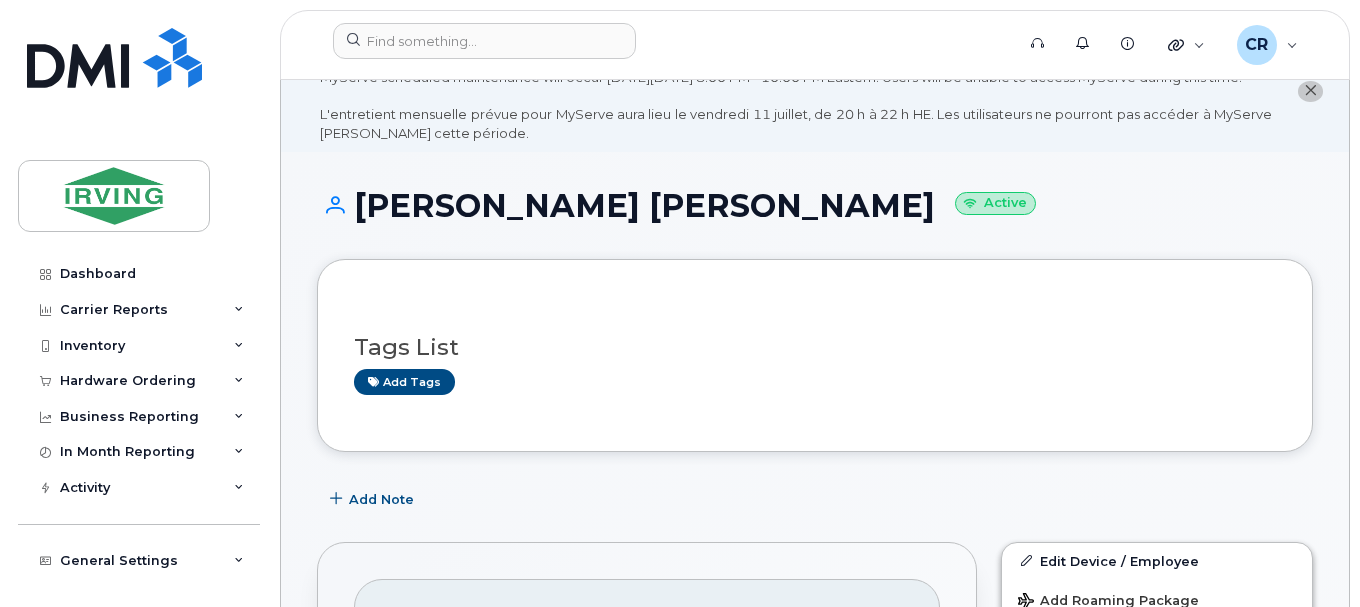 scroll, scrollTop: 0, scrollLeft: 0, axis: both 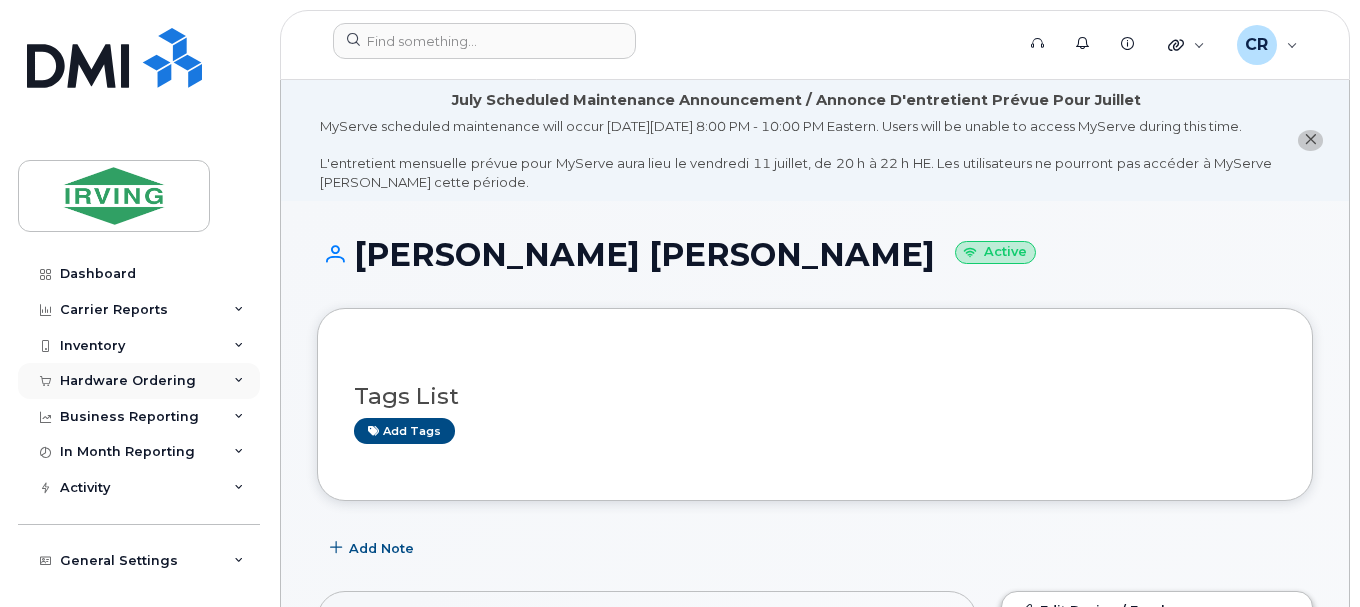 click on "Hardware Ordering" at bounding box center [128, 381] 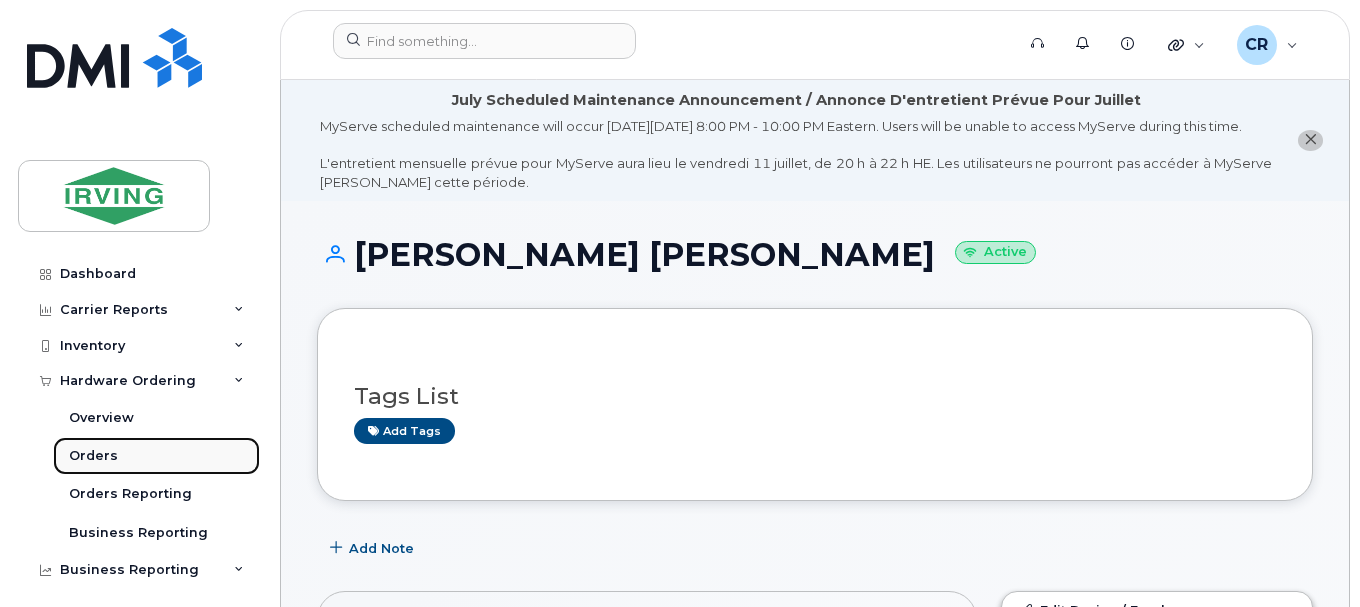 click on "Orders" at bounding box center (93, 456) 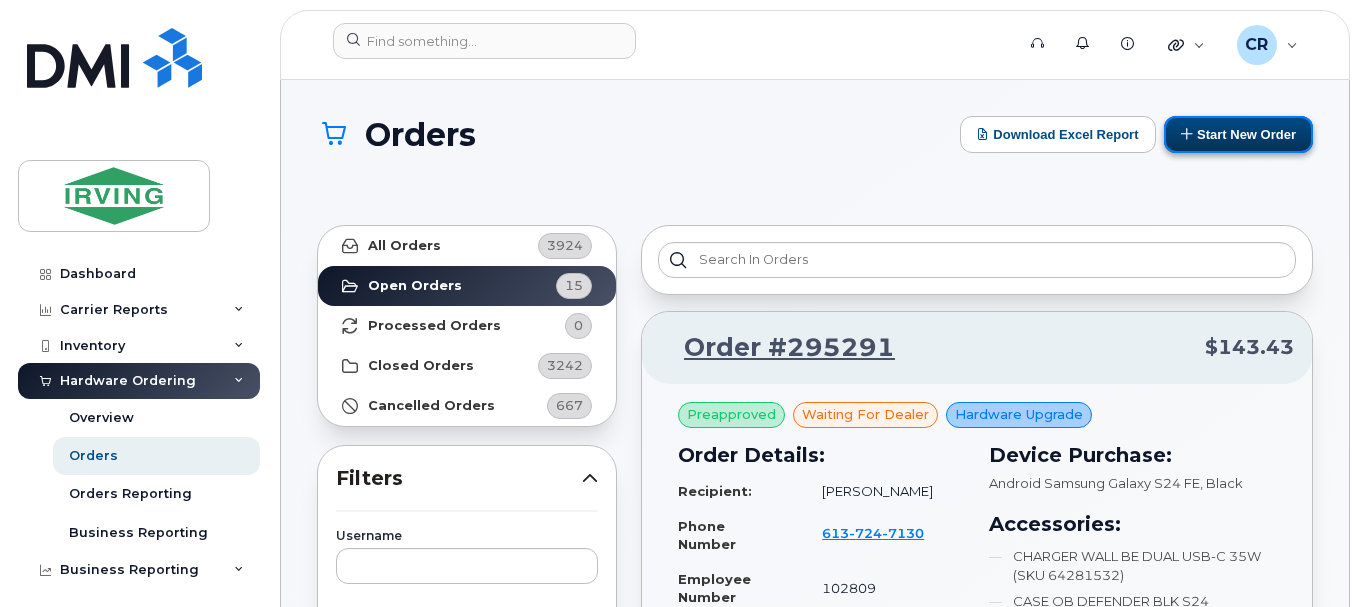 click on "Start New Order" at bounding box center (1238, 134) 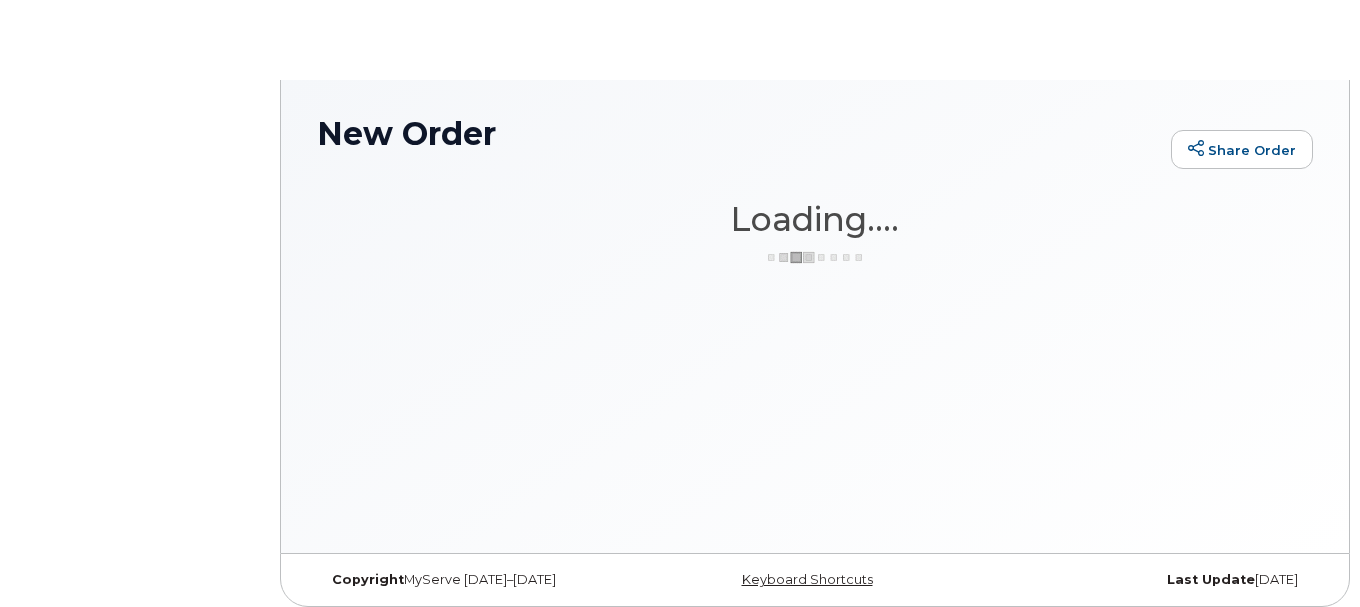 scroll, scrollTop: 0, scrollLeft: 0, axis: both 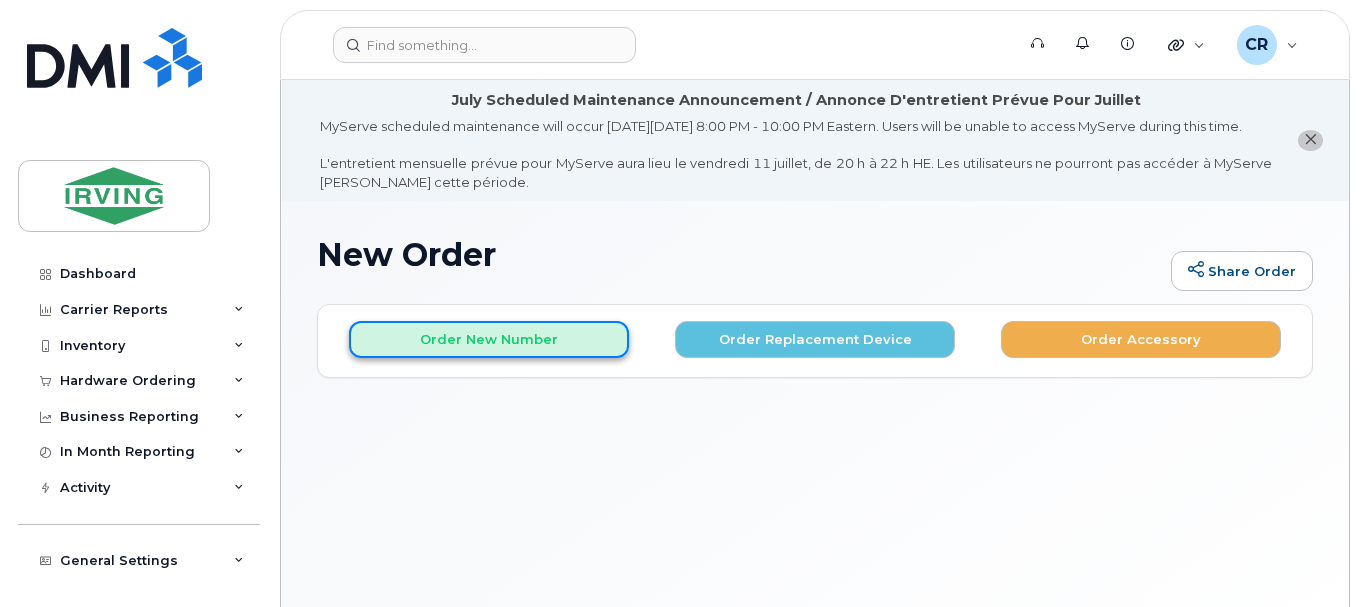 click on "Order New Number" at bounding box center [489, 339] 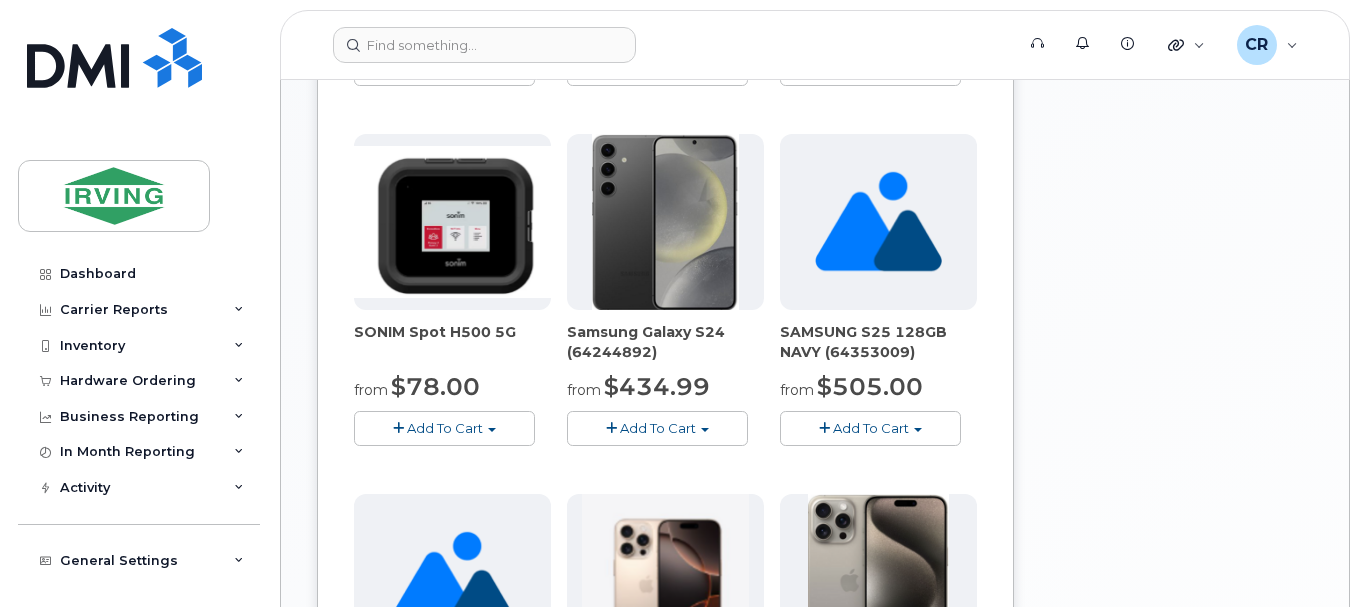 scroll, scrollTop: 1100, scrollLeft: 0, axis: vertical 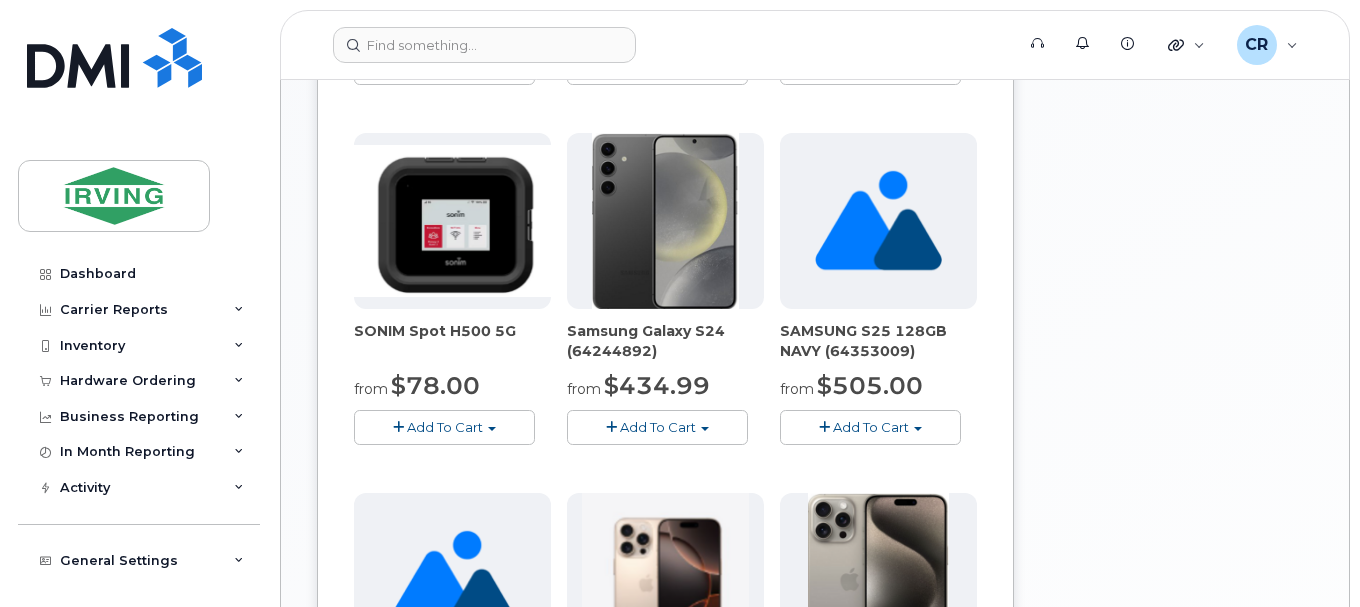 click on "Add To Cart" at bounding box center [444, 427] 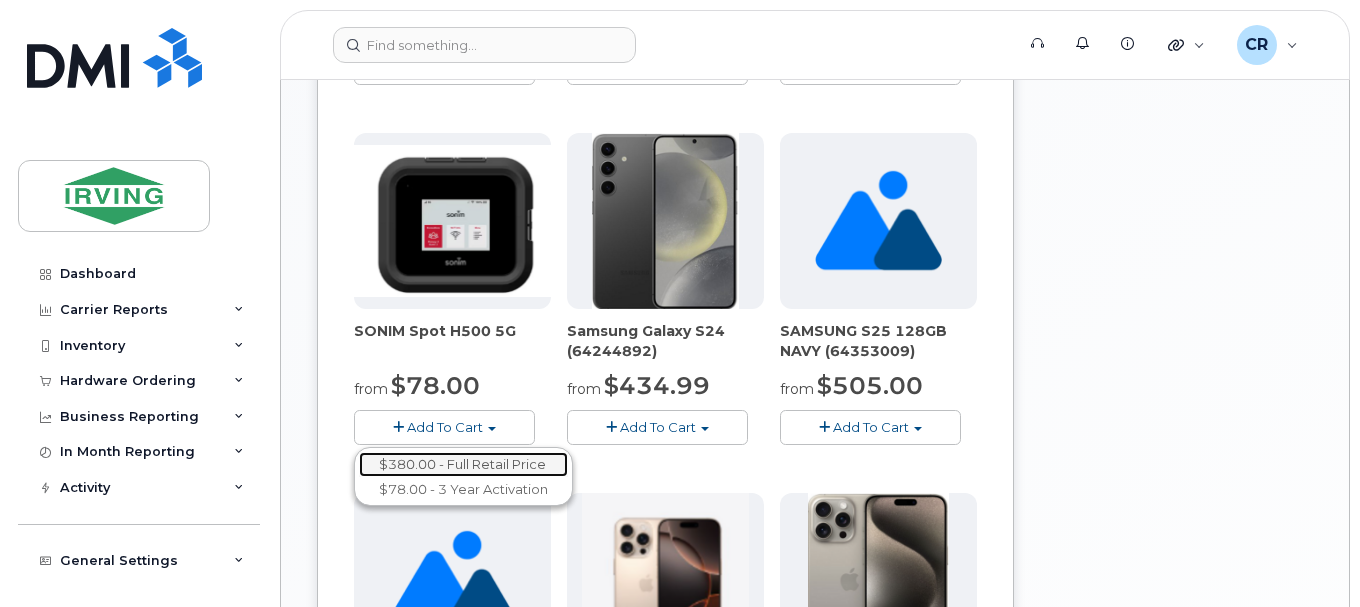 click on "$380.00 - Full Retail Price" at bounding box center (463, 464) 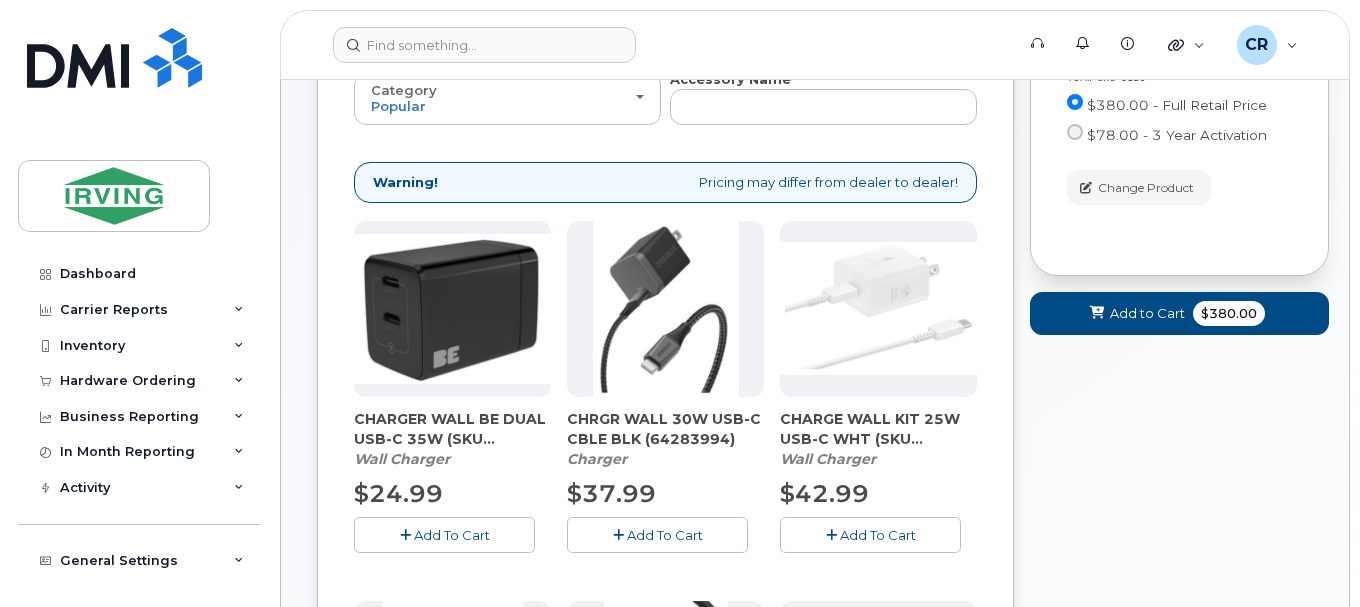 scroll, scrollTop: 100, scrollLeft: 0, axis: vertical 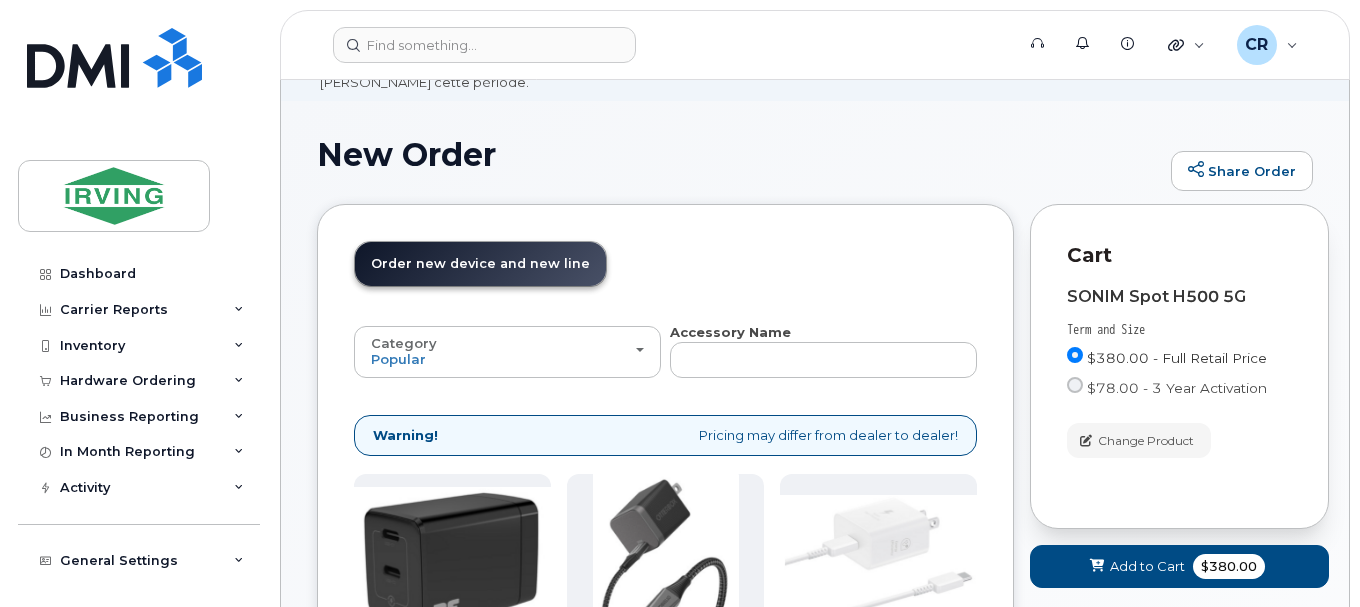 click on "$380.00 - Full Retail Price" at bounding box center (1177, 358) 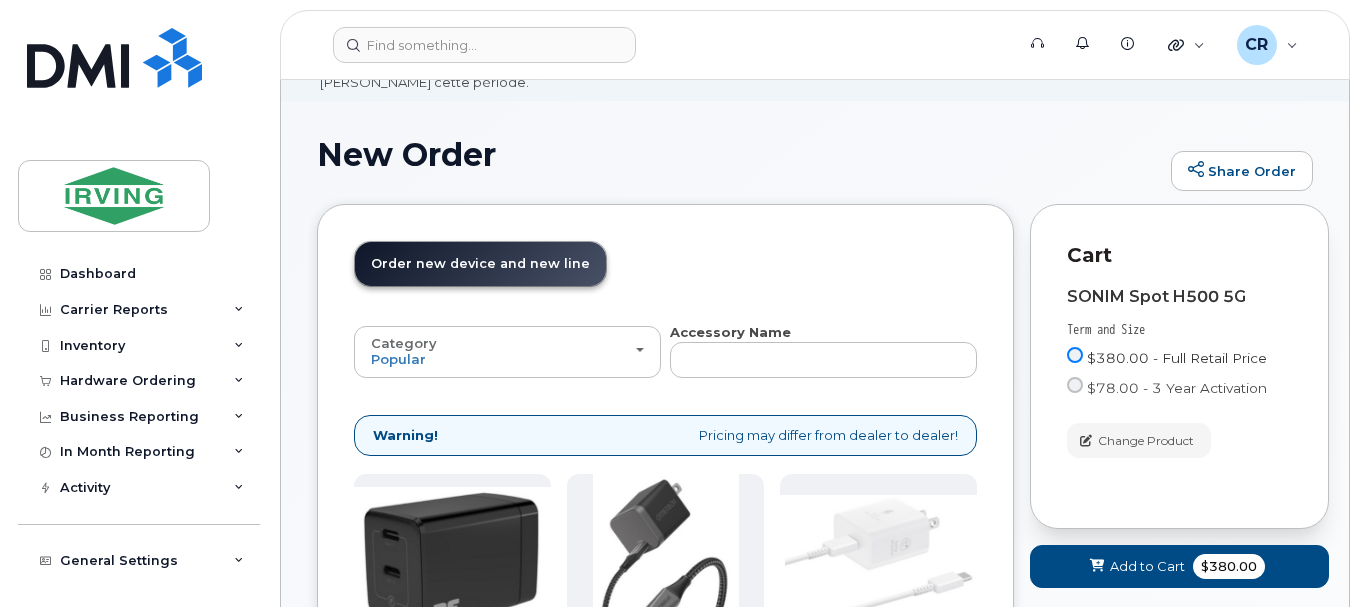 click on "$380.00 - Full Retail Price" at bounding box center [1075, 355] 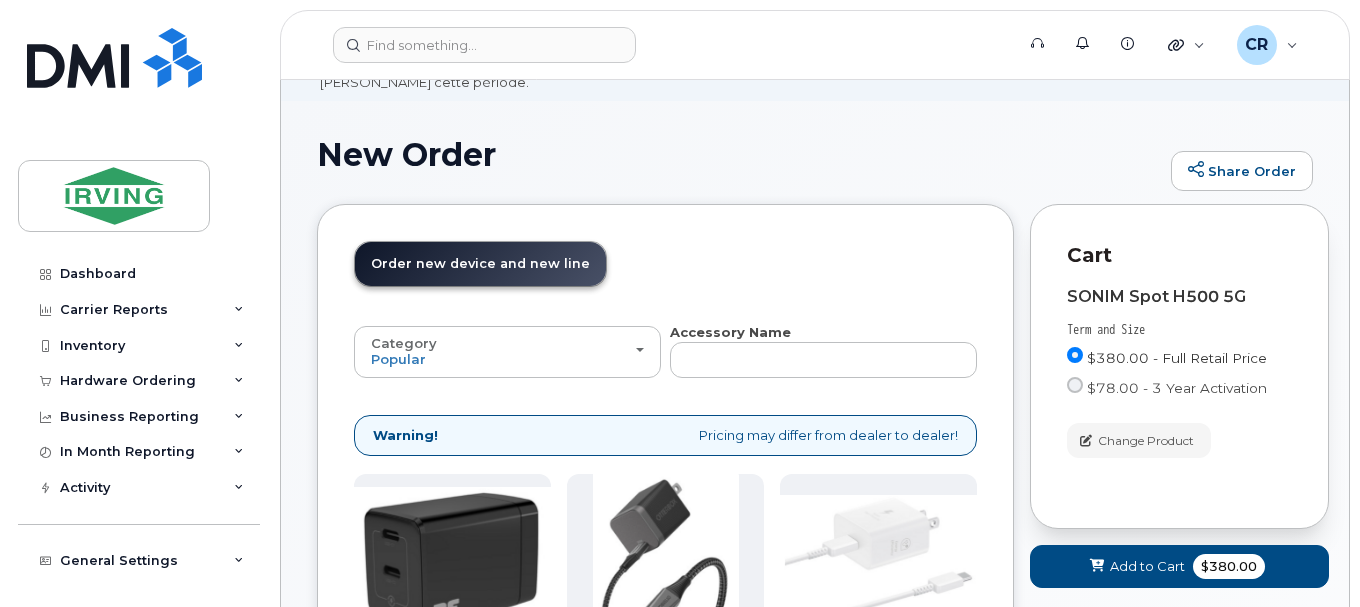 click on "$380.00 - Full Retail Price" at bounding box center (1177, 358) 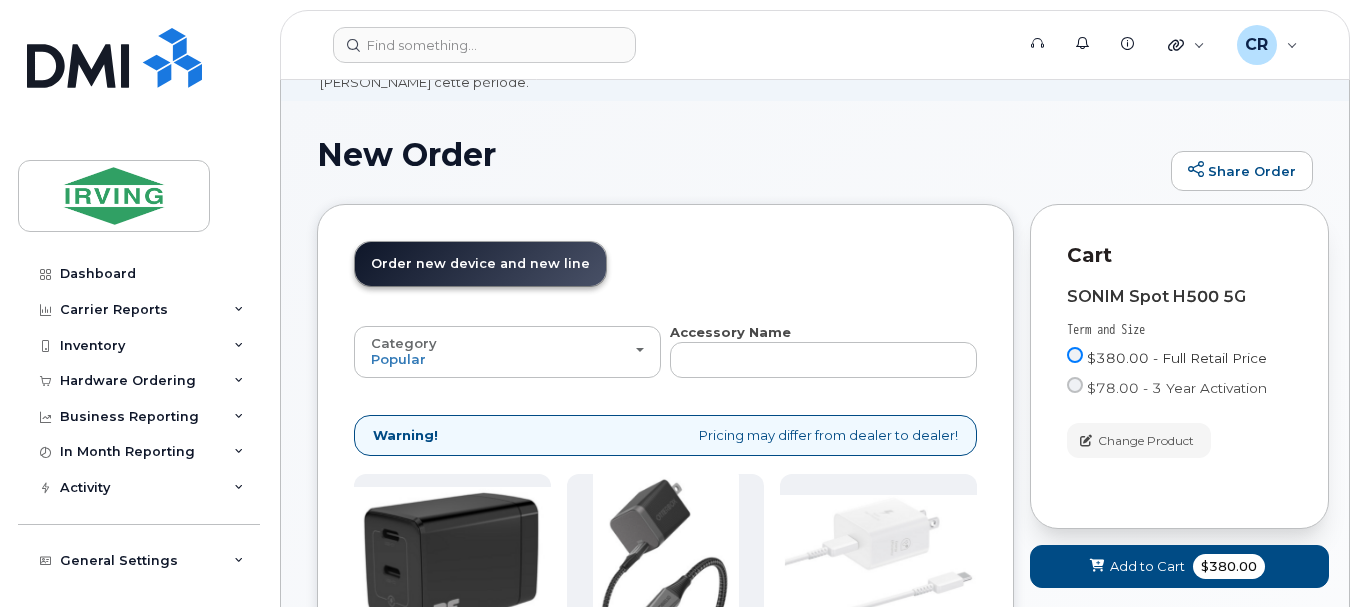 click on "$380.00 - Full Retail Price" at bounding box center [1075, 355] 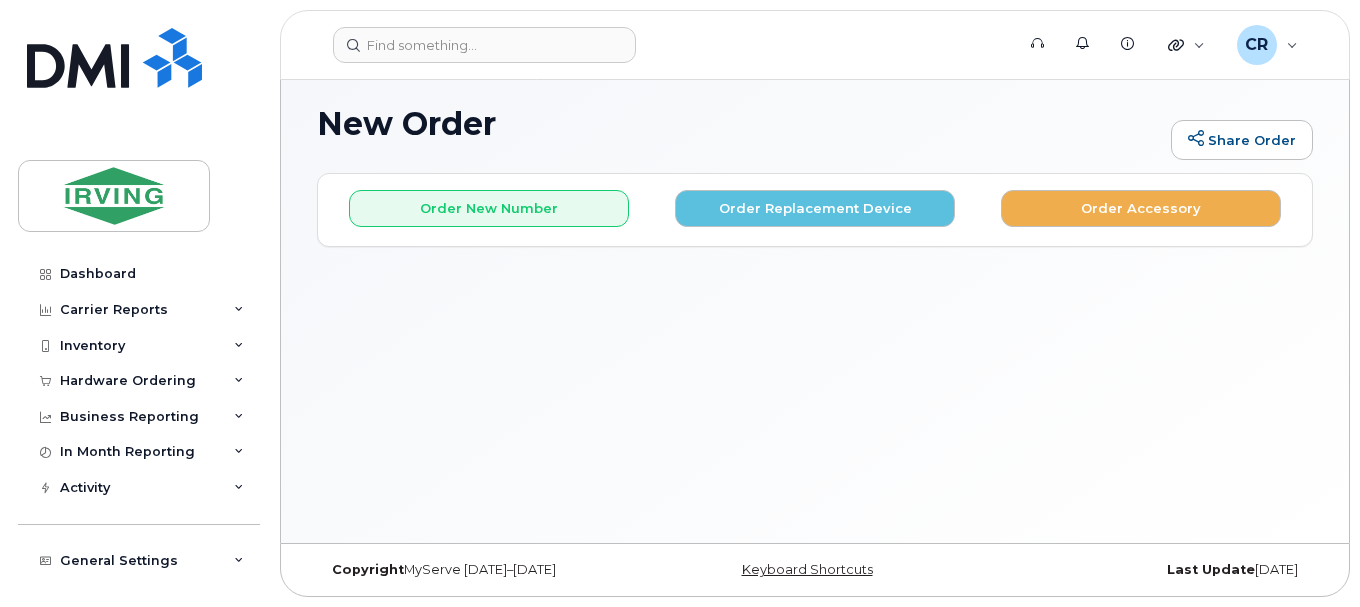 scroll, scrollTop: 150, scrollLeft: 0, axis: vertical 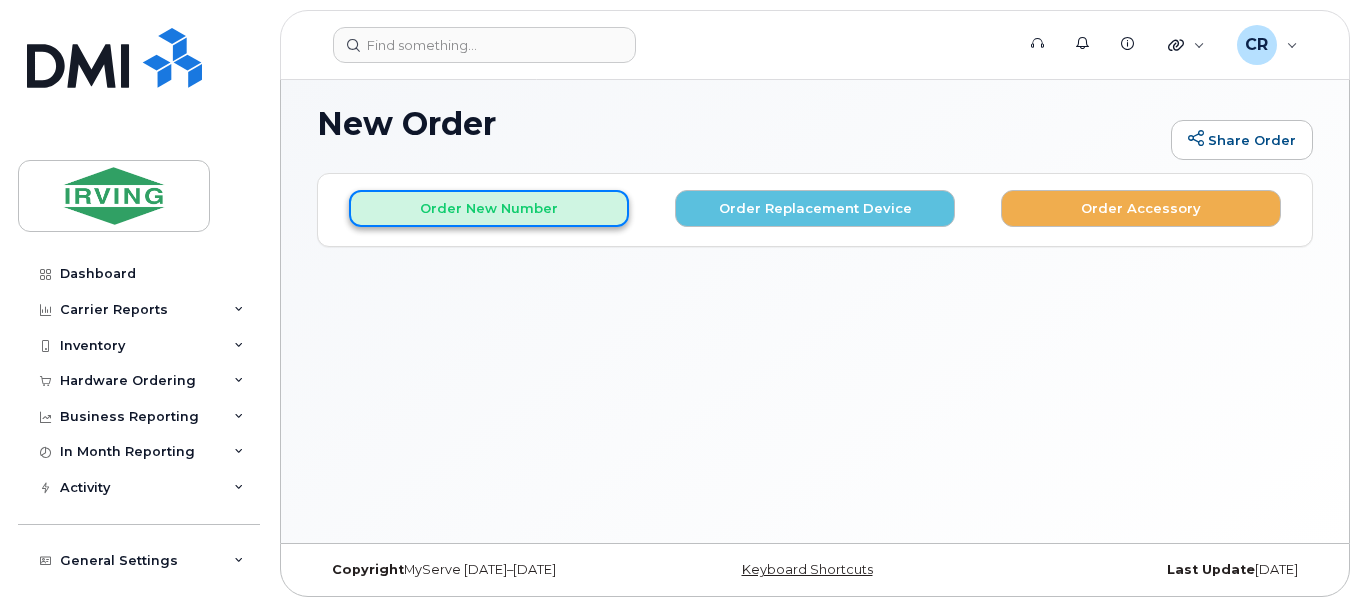 click on "Order New Number" at bounding box center (489, 208) 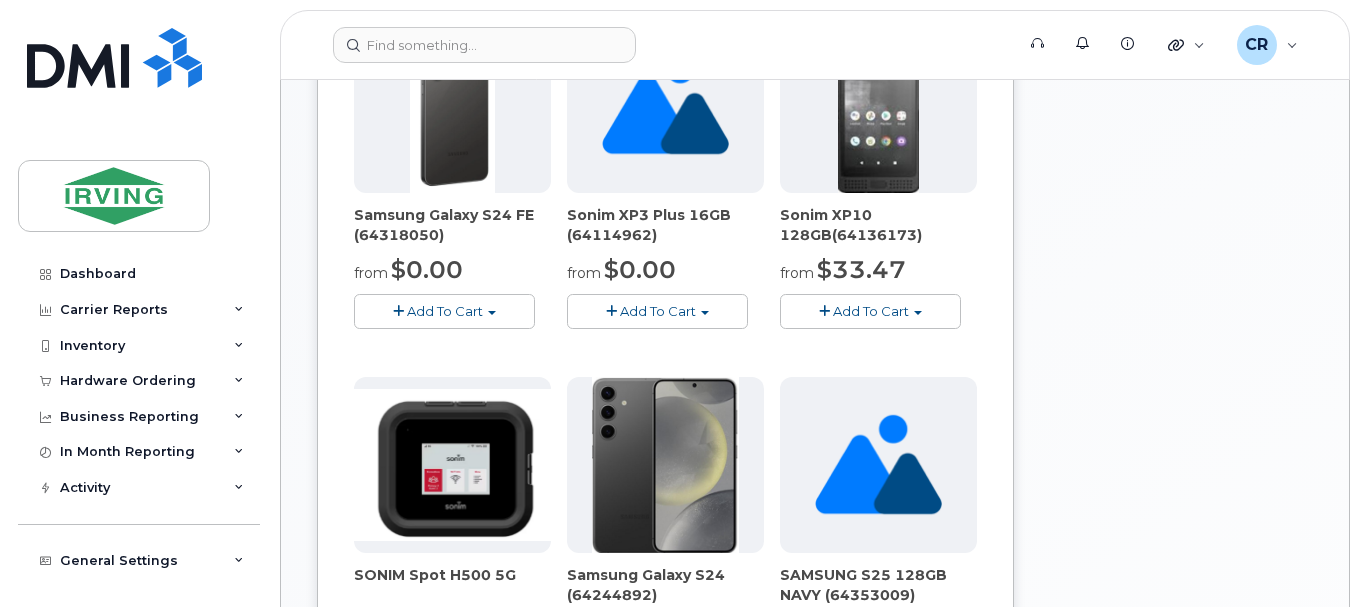 scroll, scrollTop: 1250, scrollLeft: 0, axis: vertical 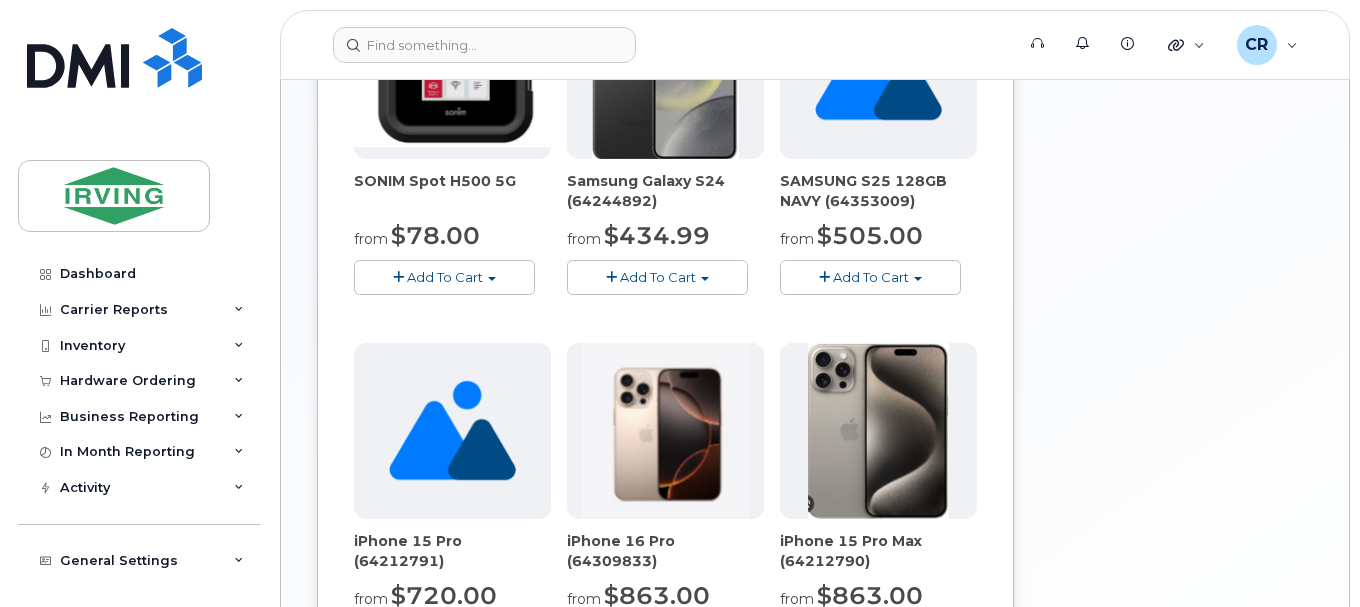 click on "Add To Cart" at bounding box center [444, 277] 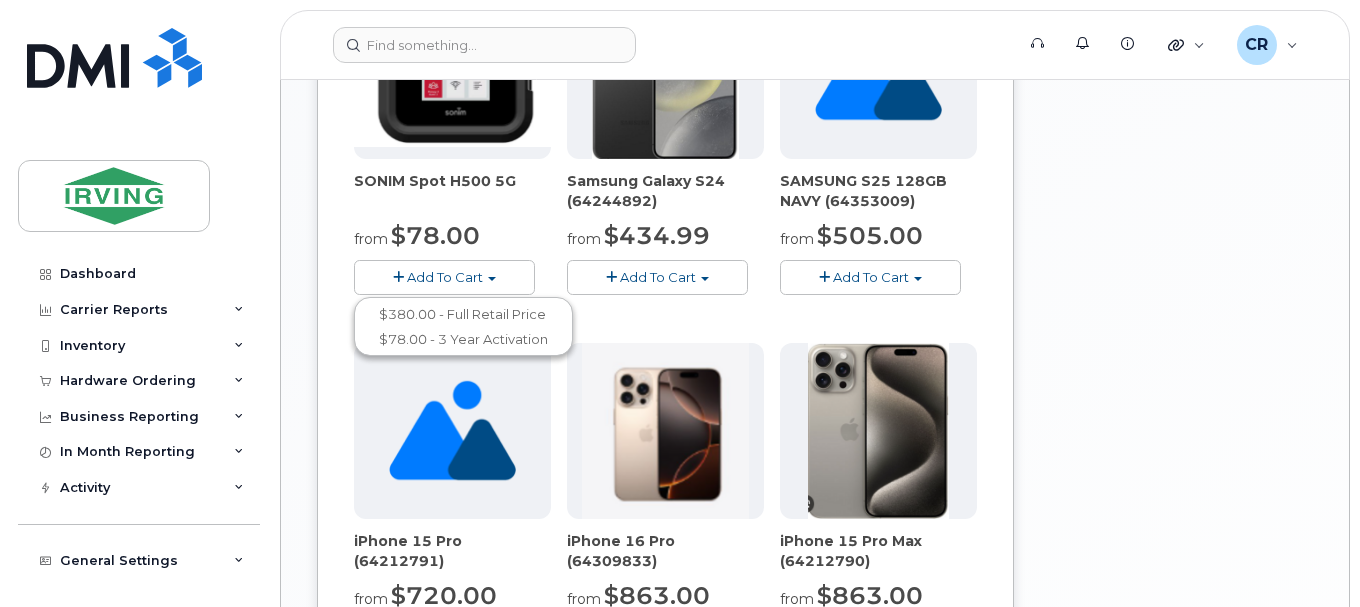 scroll, scrollTop: 1150, scrollLeft: 0, axis: vertical 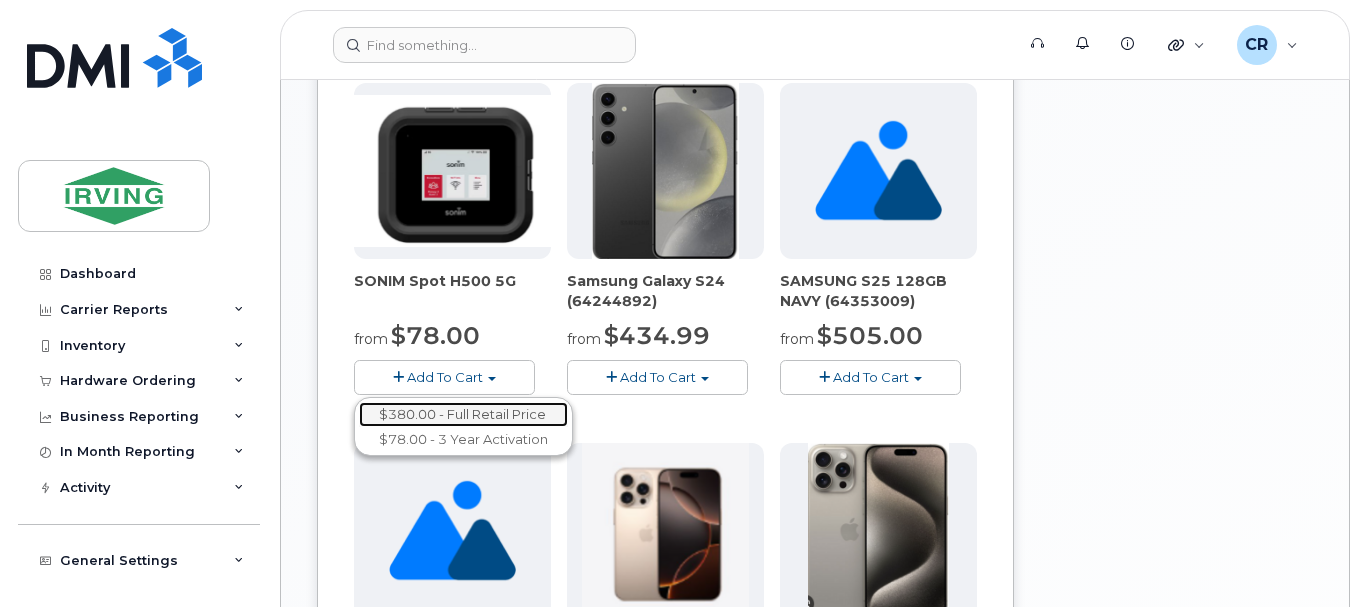 click on "$380.00 - Full Retail Price" at bounding box center (463, 414) 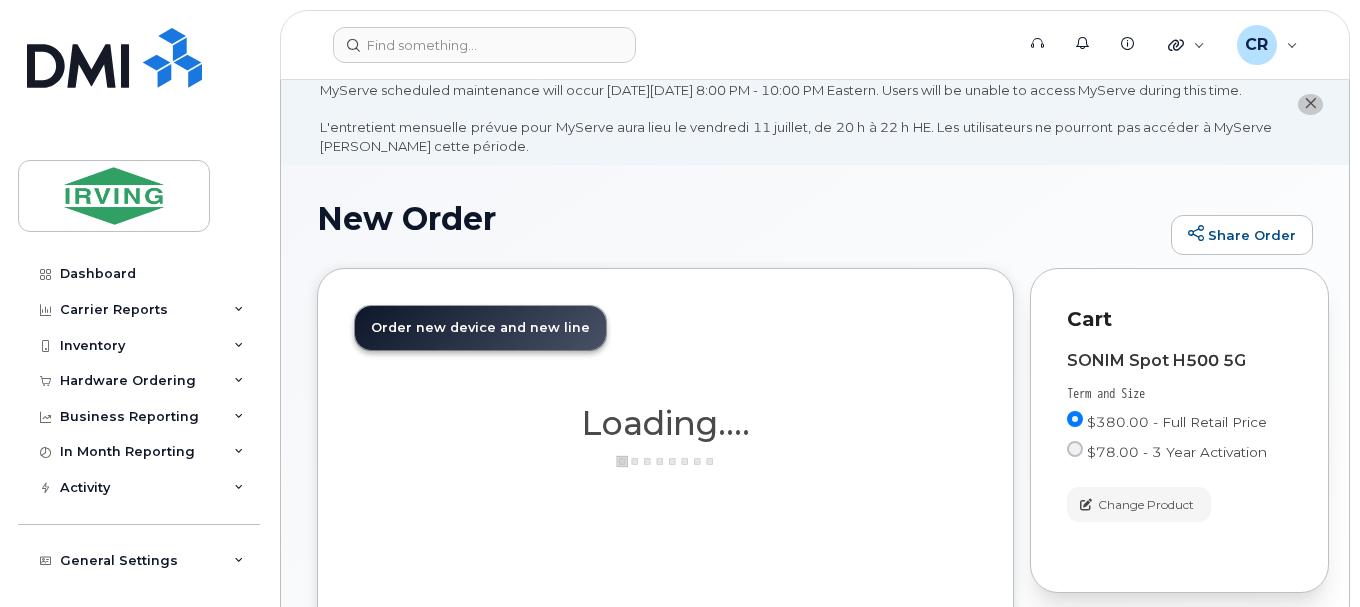 scroll, scrollTop: 34, scrollLeft: 0, axis: vertical 